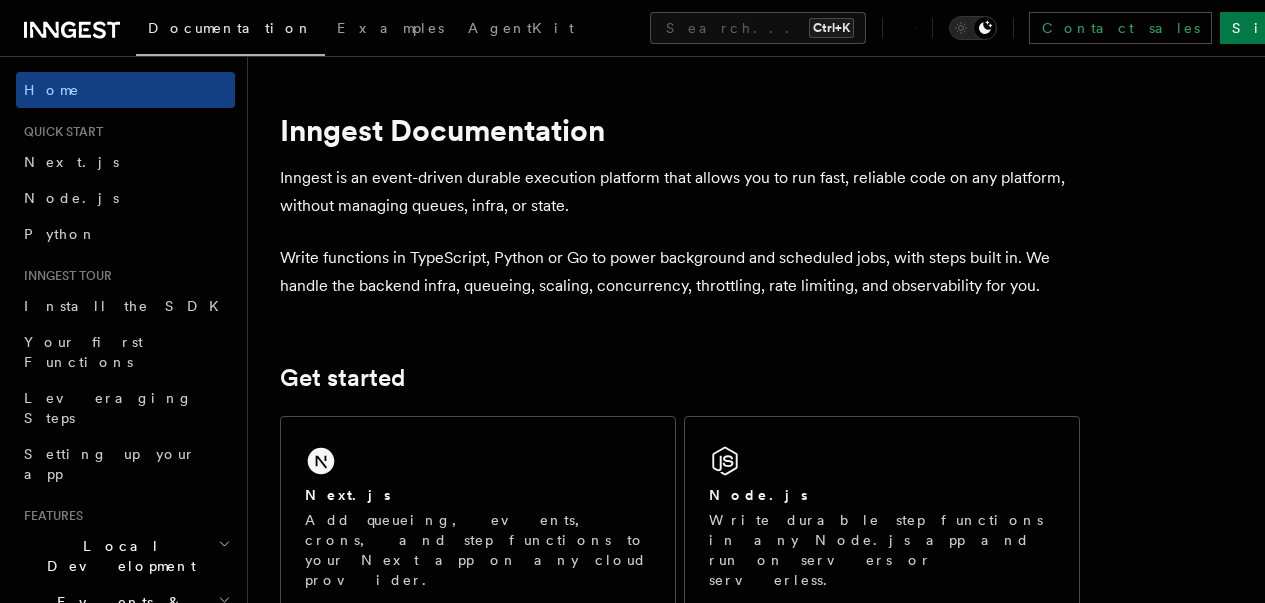 scroll, scrollTop: 0, scrollLeft: 0, axis: both 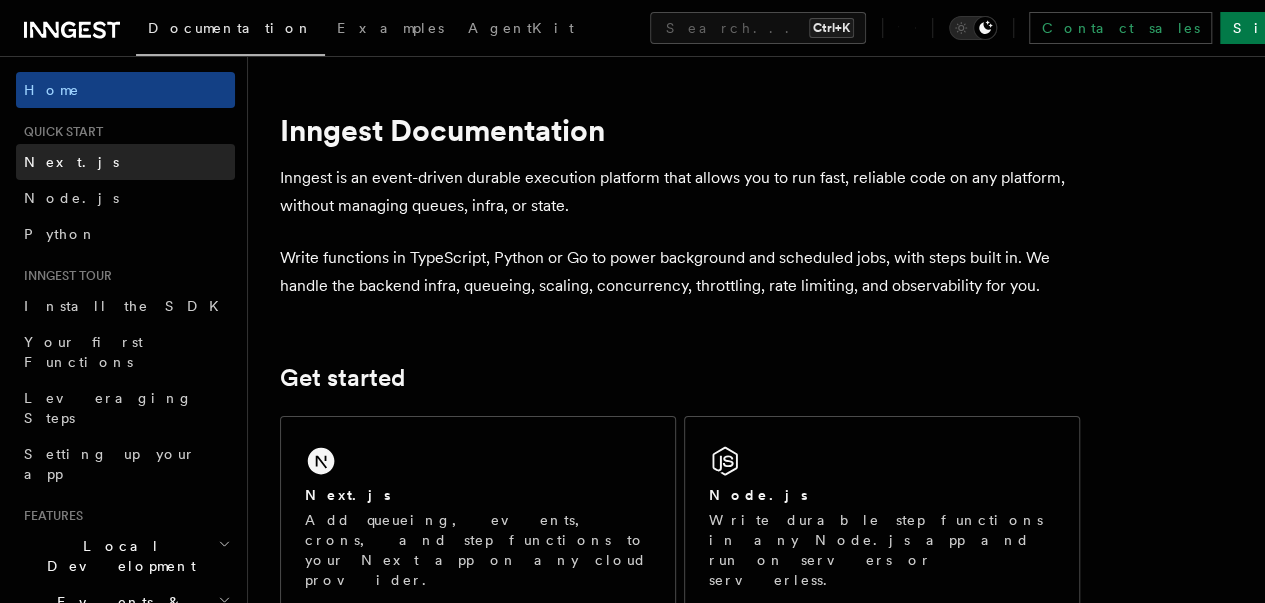 click on "Next.js" at bounding box center (125, 162) 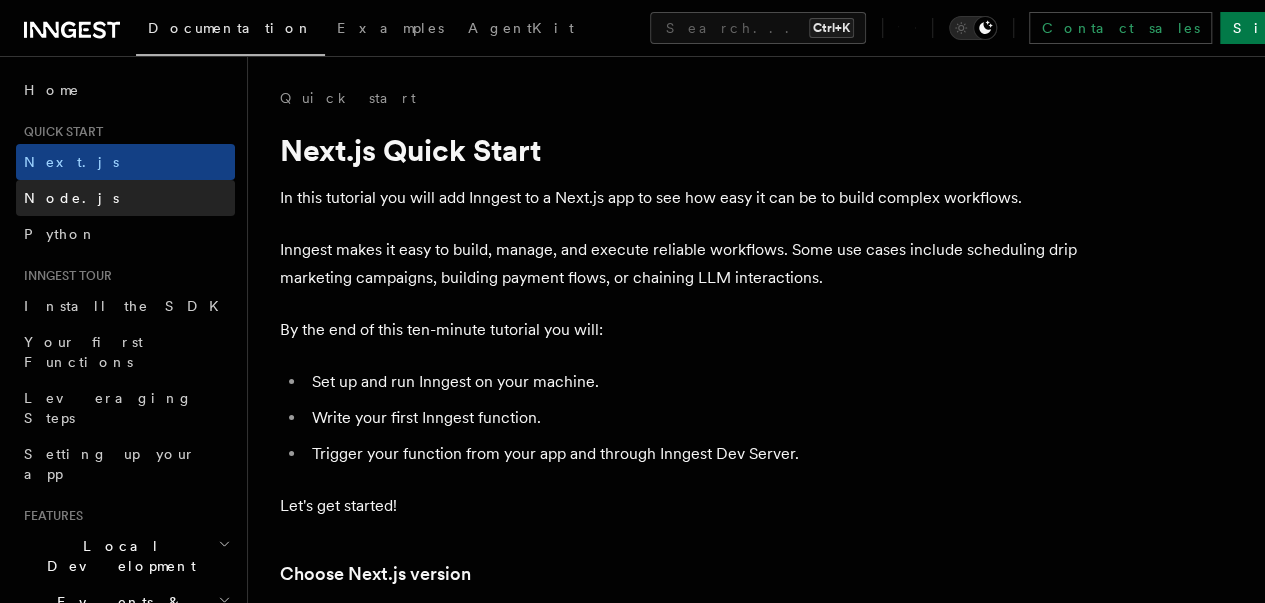 click on "Node.js" at bounding box center (125, 198) 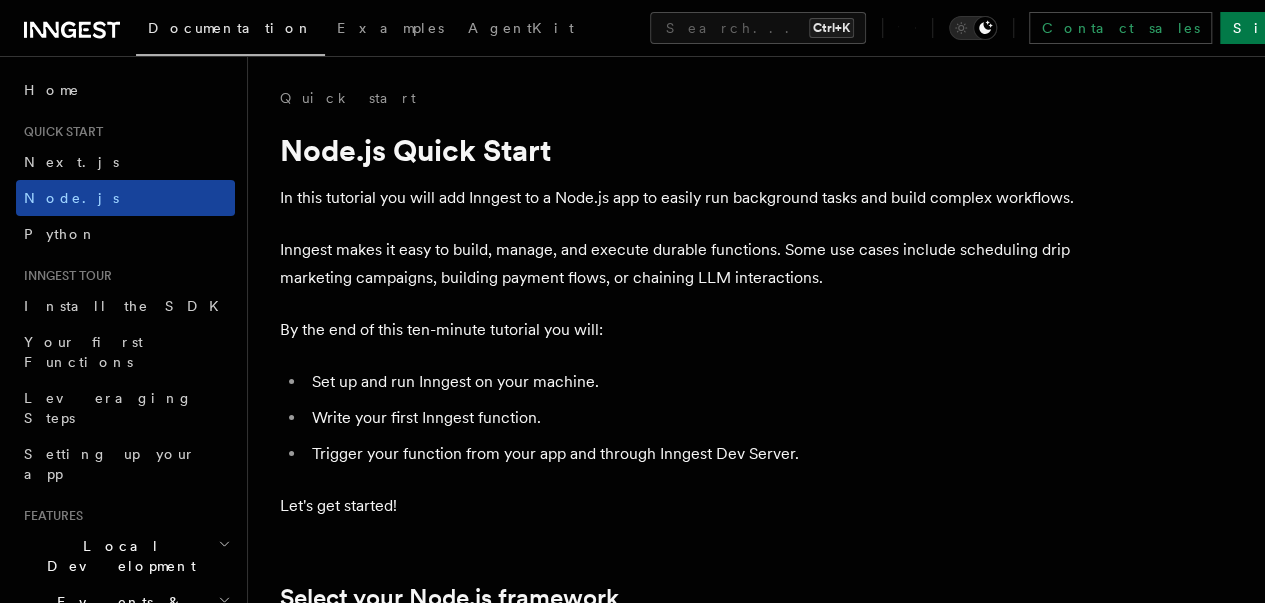 click on "Node.js" at bounding box center [71, 198] 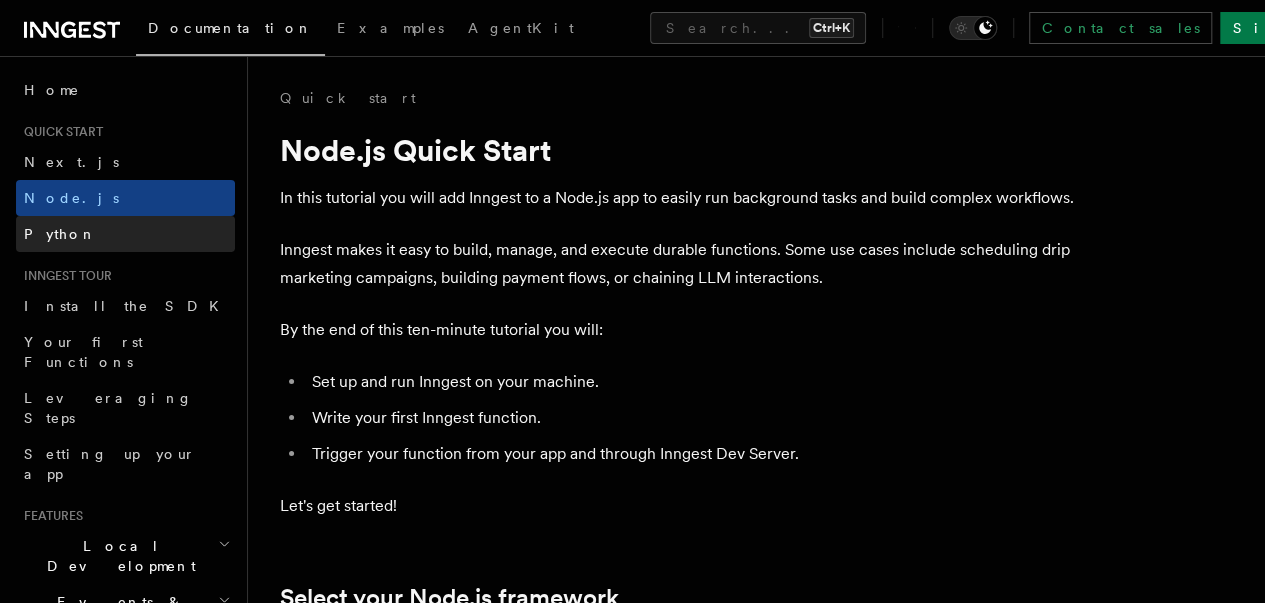 click on "Python" at bounding box center (60, 234) 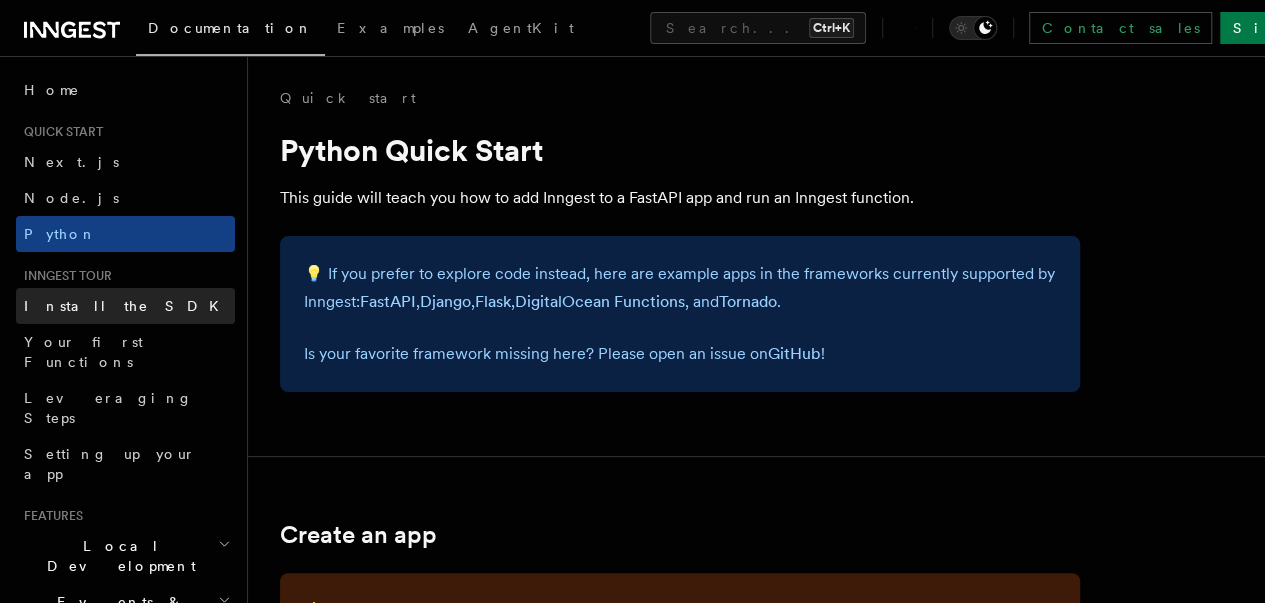 click on "Install the SDK" at bounding box center (127, 306) 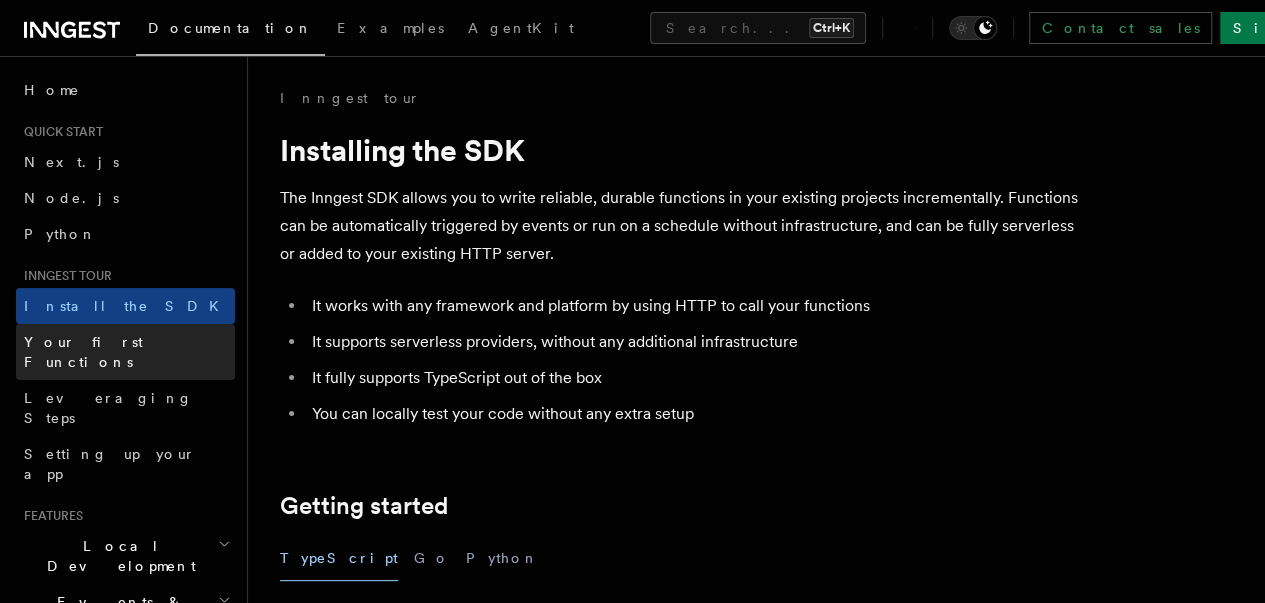 click on "Your first Functions" at bounding box center (83, 352) 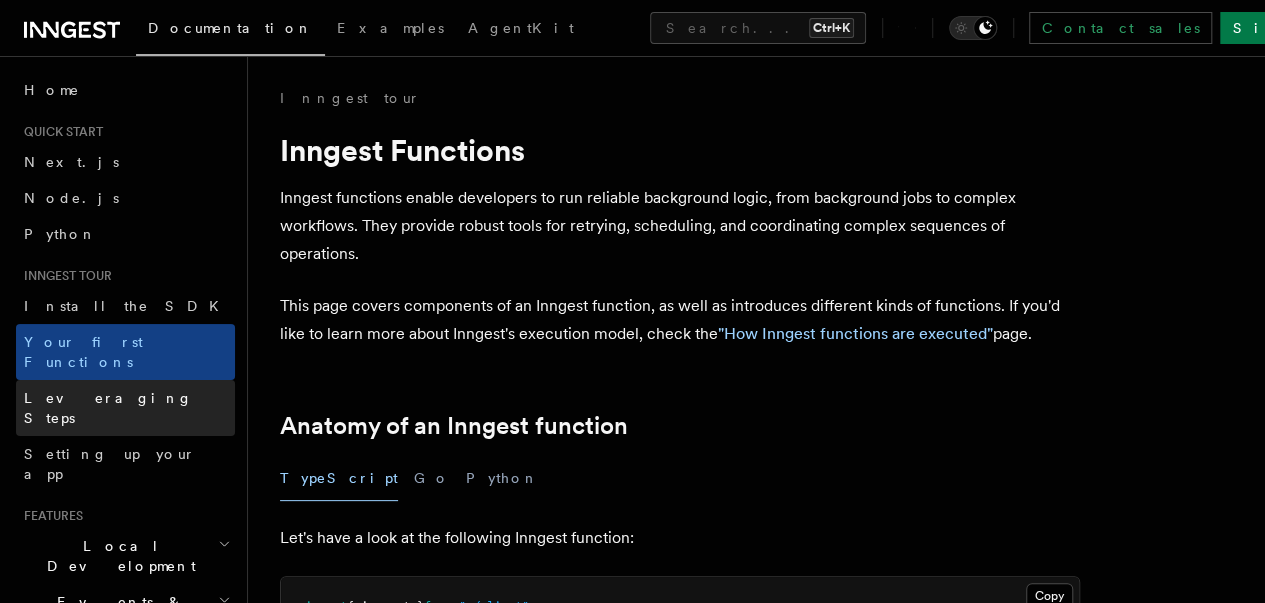 click on "Leveraging Steps" at bounding box center (108, 408) 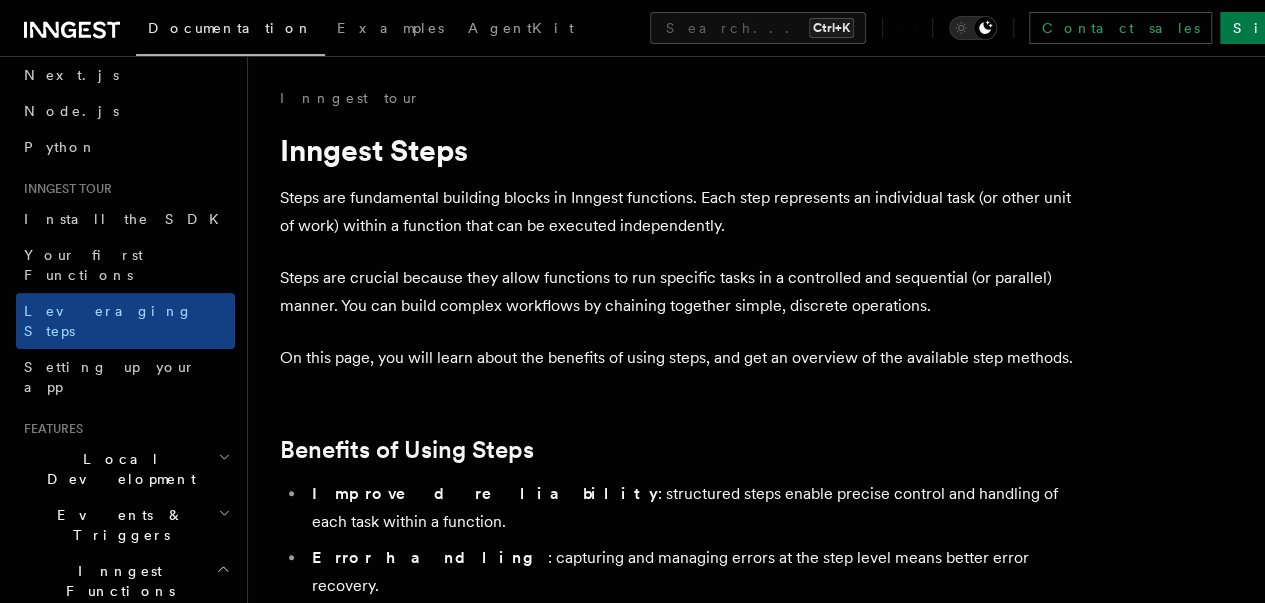 scroll, scrollTop: 85, scrollLeft: 0, axis: vertical 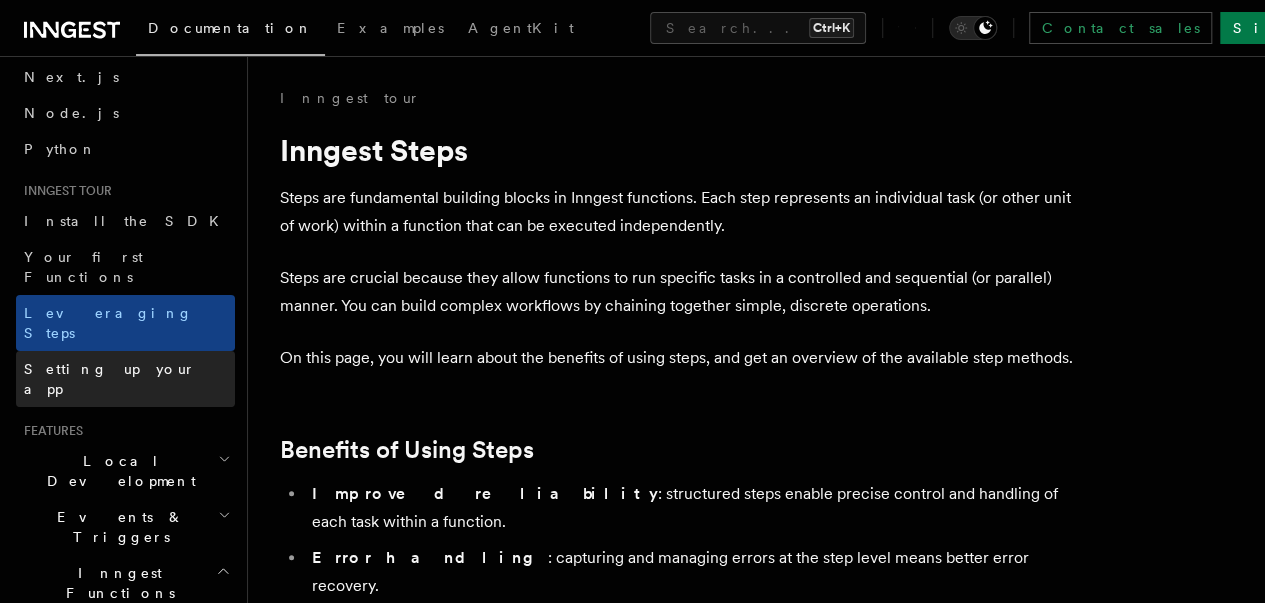 click on "Setting up your app" at bounding box center [129, 379] 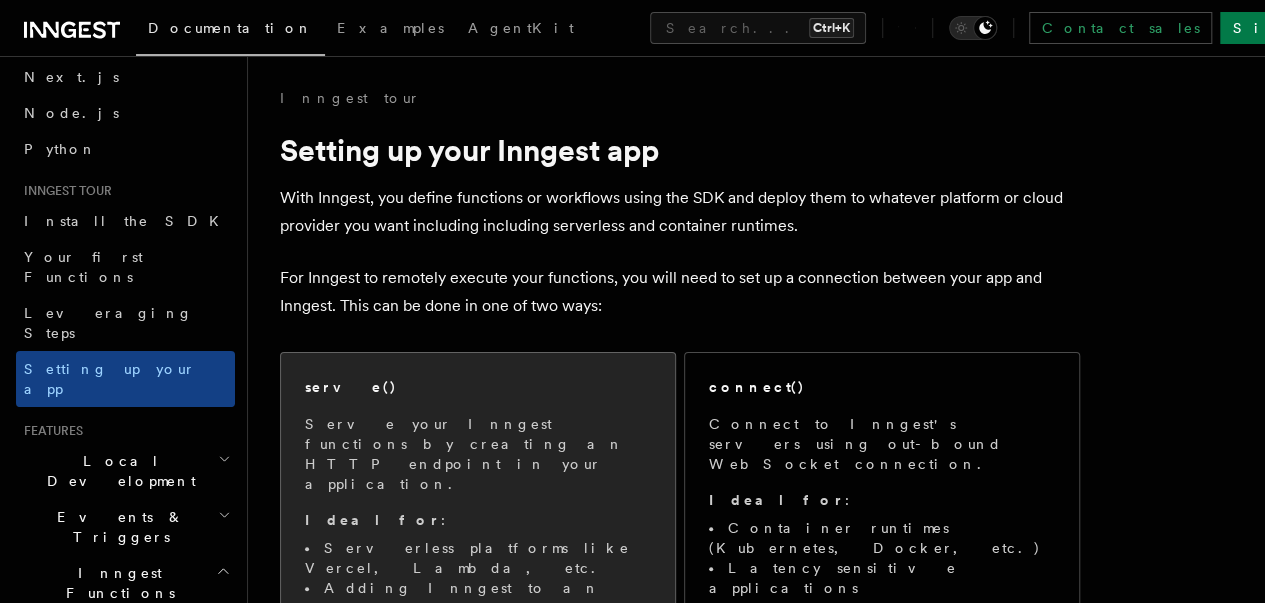scroll, scrollTop: 352, scrollLeft: 0, axis: vertical 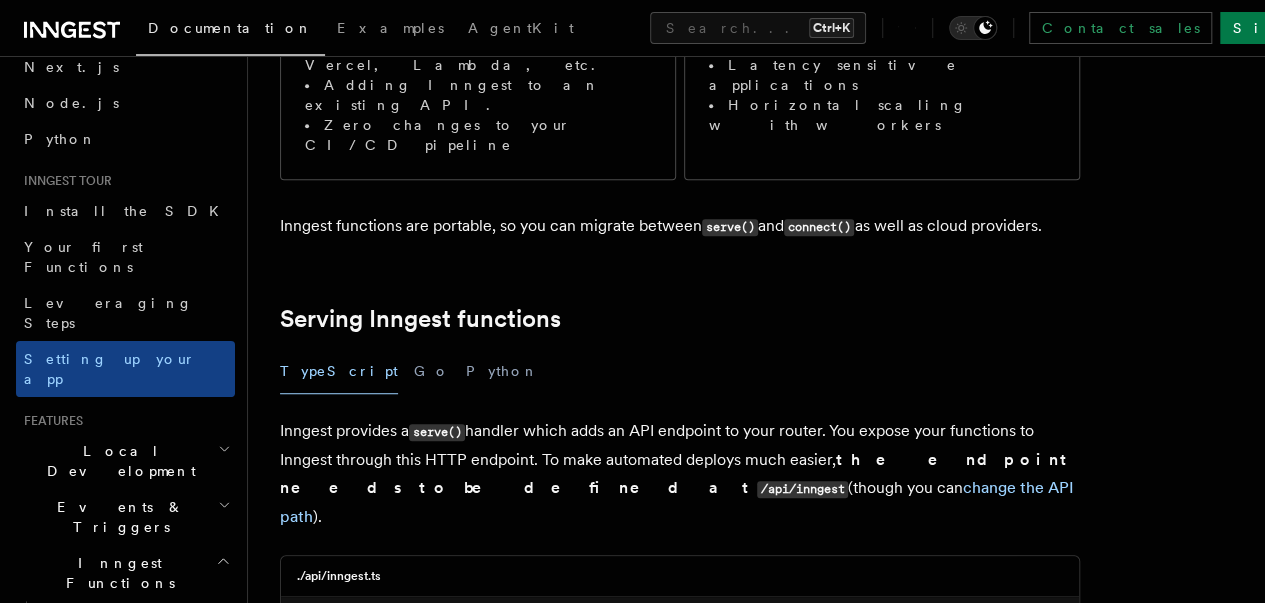 click on "Local Development" at bounding box center (117, 461) 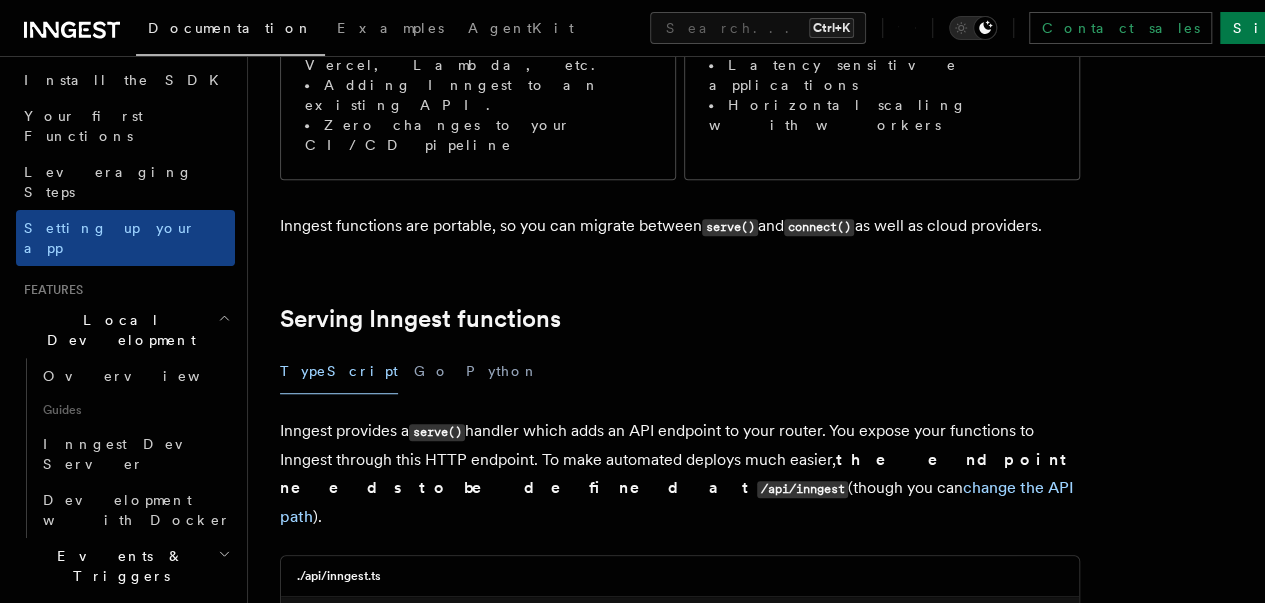 scroll, scrollTop: 230, scrollLeft: 0, axis: vertical 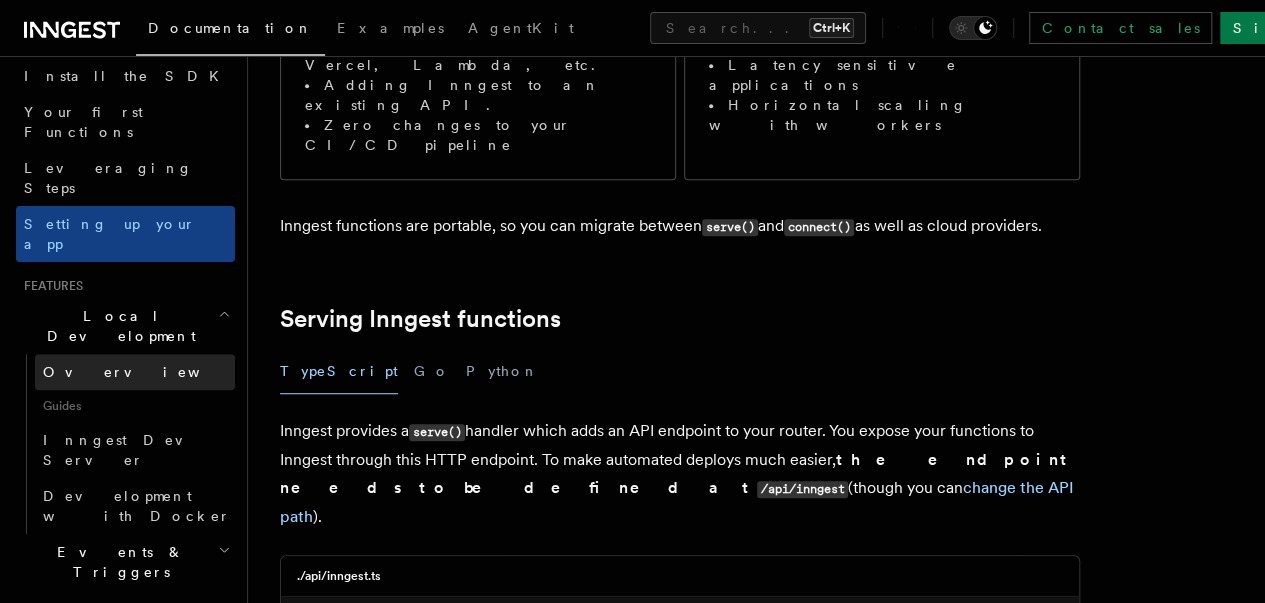 click on "Overview" at bounding box center [135, 372] 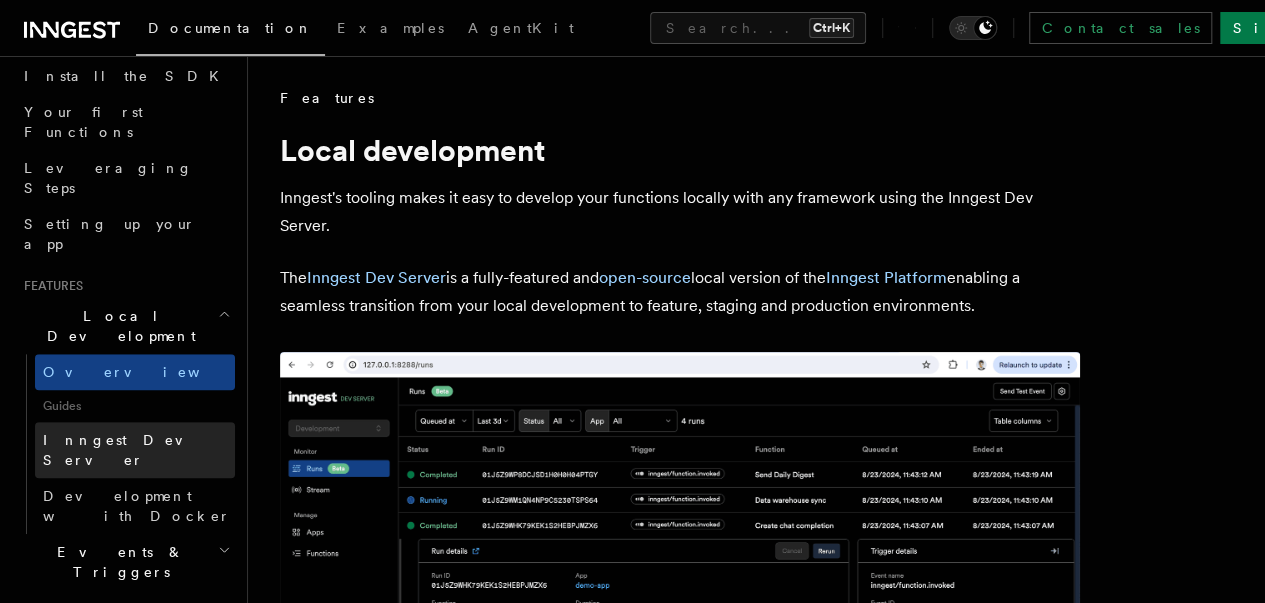click on "Inngest Dev Server" at bounding box center (135, 450) 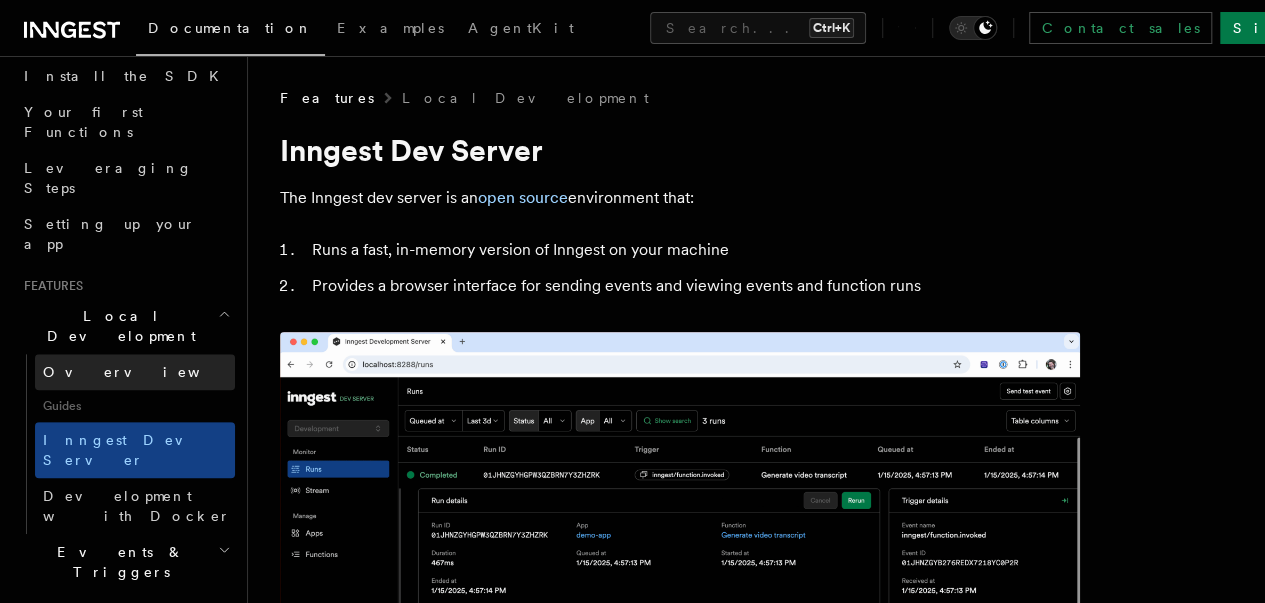 click on "Overview" at bounding box center (146, 372) 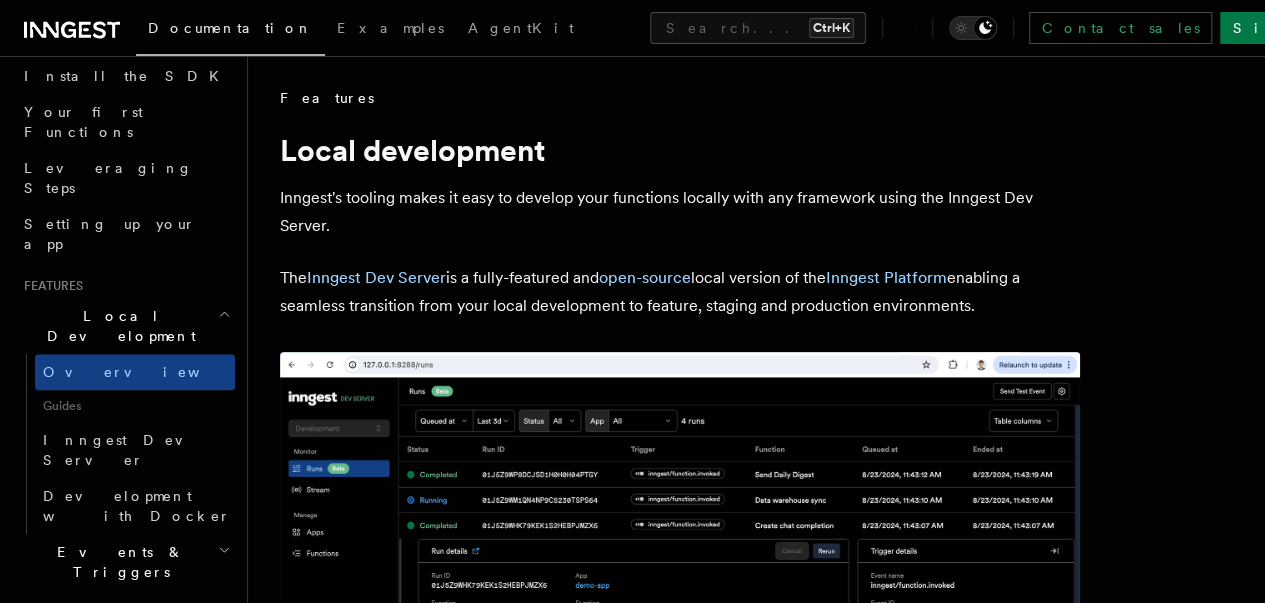 scroll, scrollTop: 293, scrollLeft: 0, axis: vertical 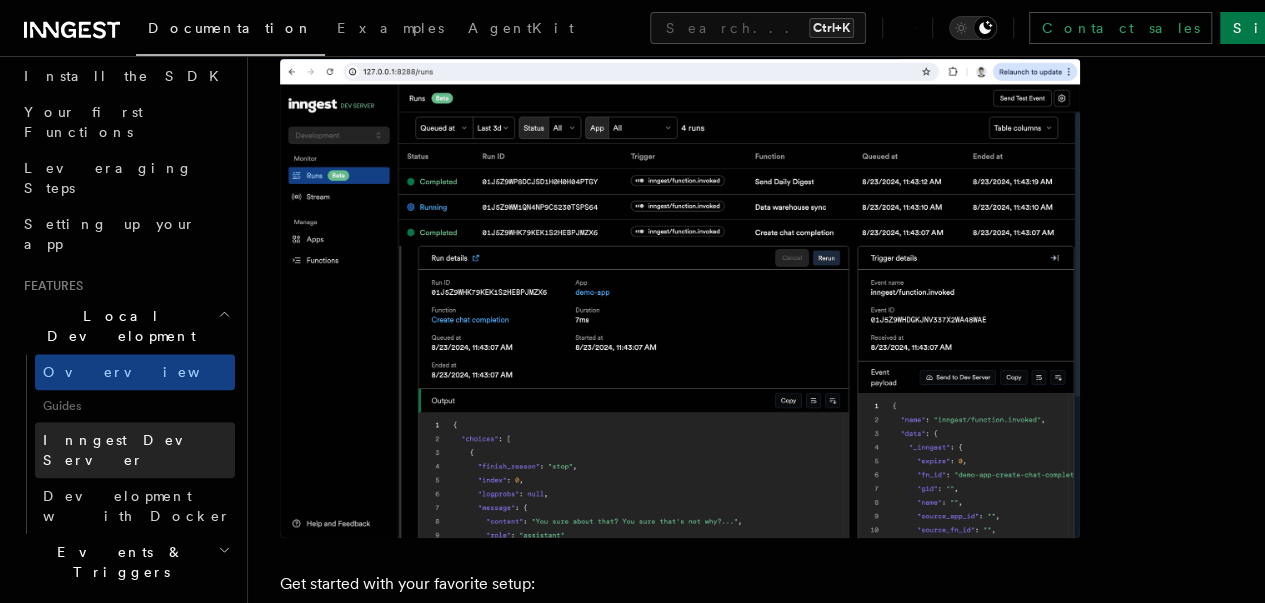 click on "Inngest Dev Server" at bounding box center [128, 450] 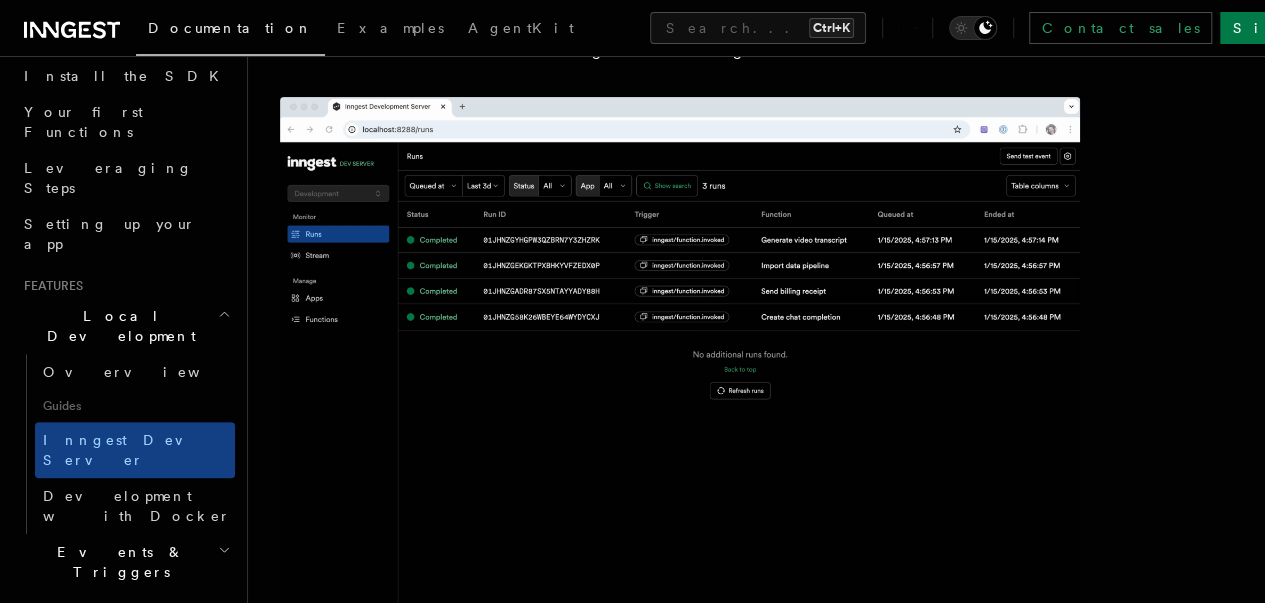 scroll, scrollTop: 241, scrollLeft: 0, axis: vertical 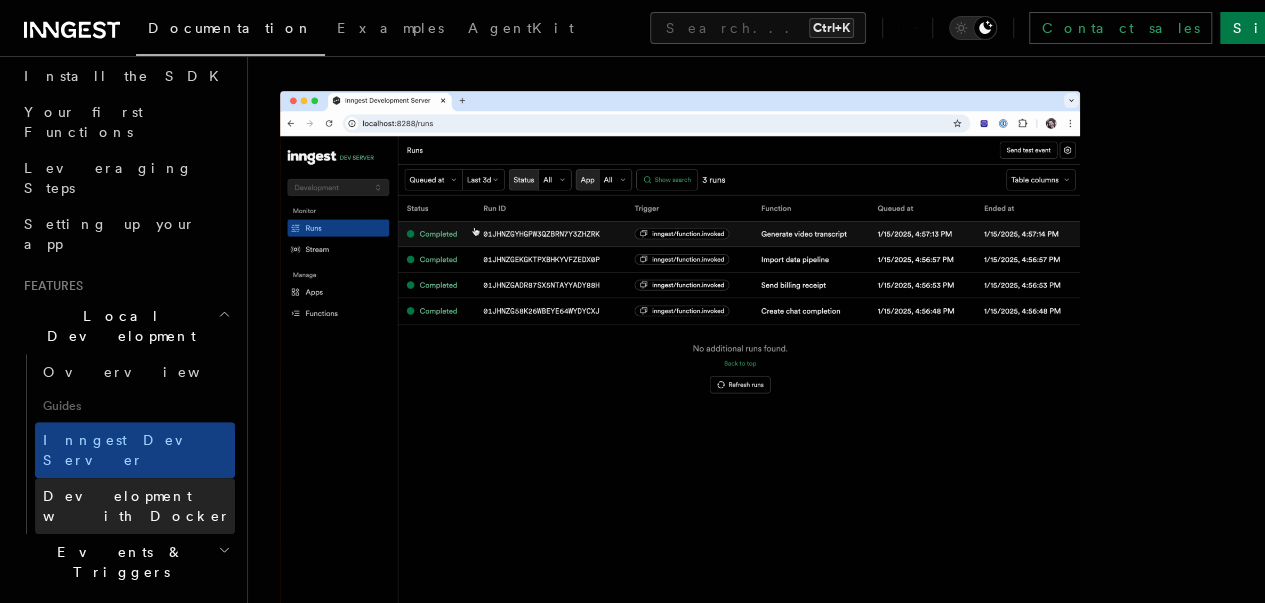 click on "Development with Docker" at bounding box center (137, 506) 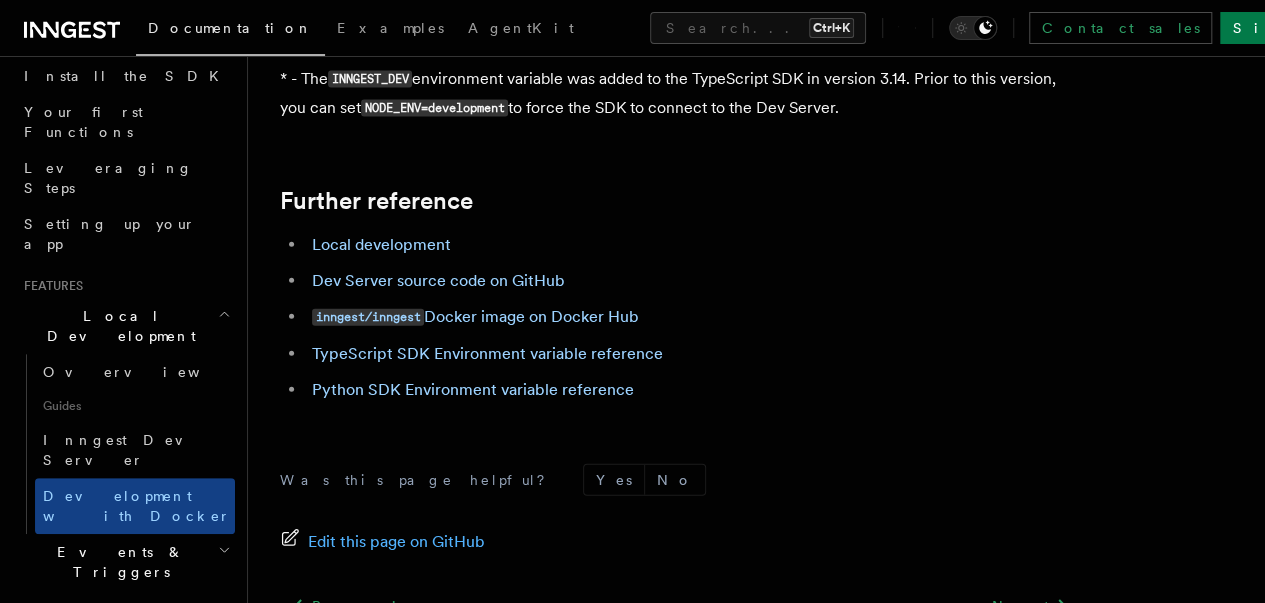 scroll, scrollTop: 2139, scrollLeft: 0, axis: vertical 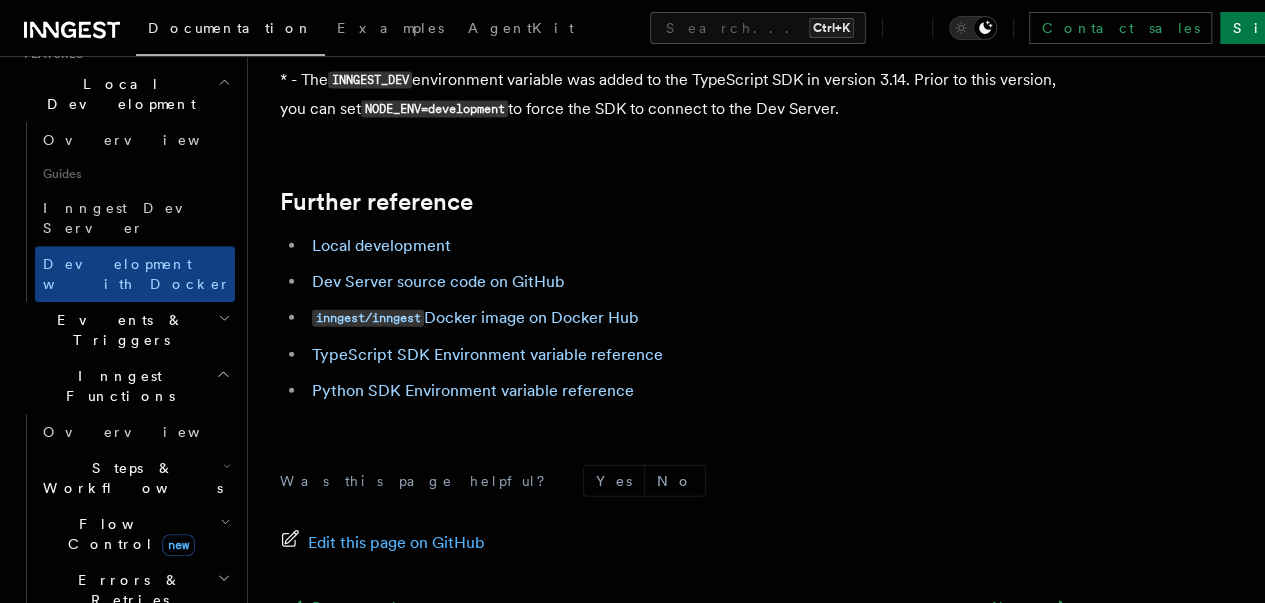 click on "Events & Triggers" at bounding box center [117, 330] 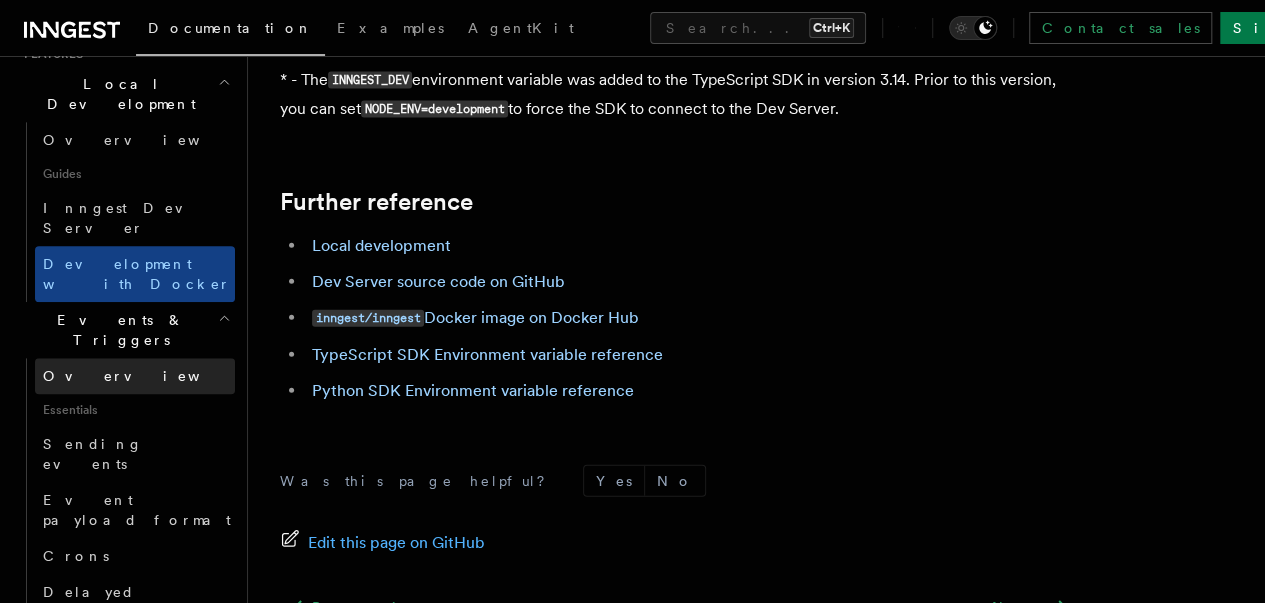 click on "Overview" at bounding box center [146, 376] 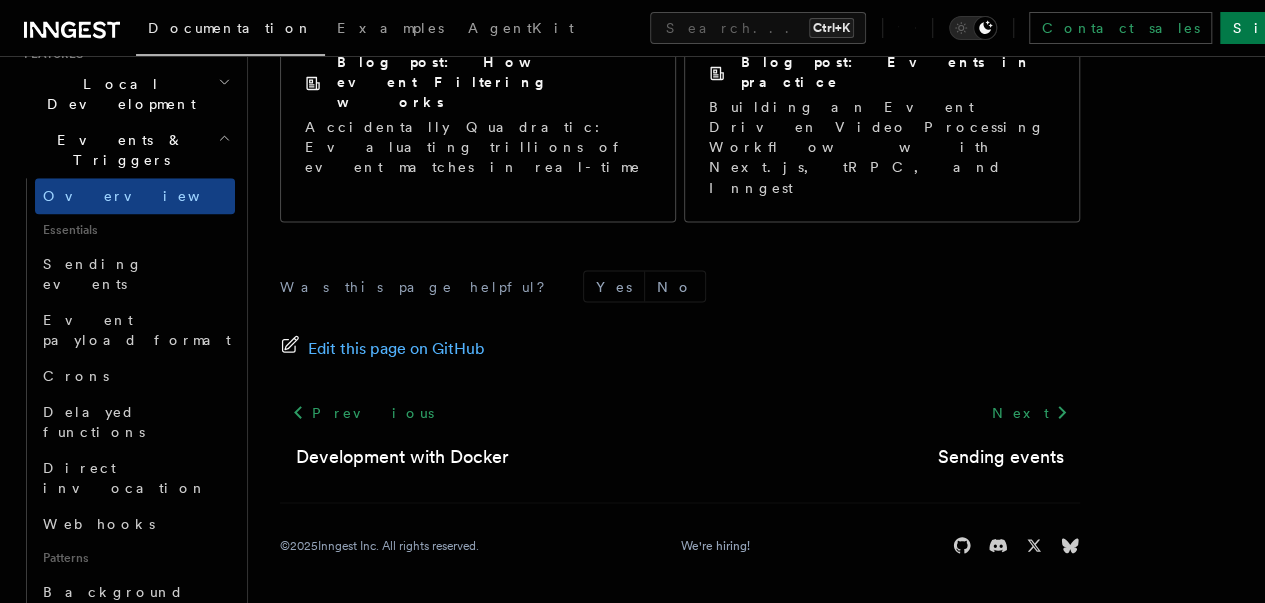 scroll, scrollTop: 0, scrollLeft: 0, axis: both 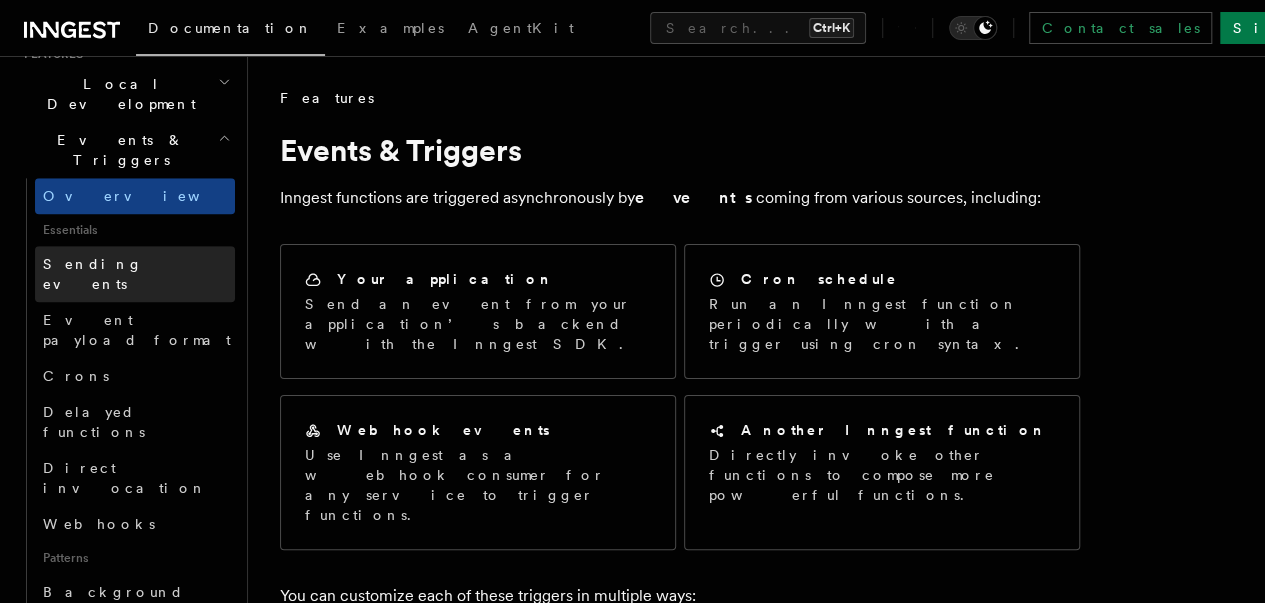 click on "Sending events" at bounding box center (93, 274) 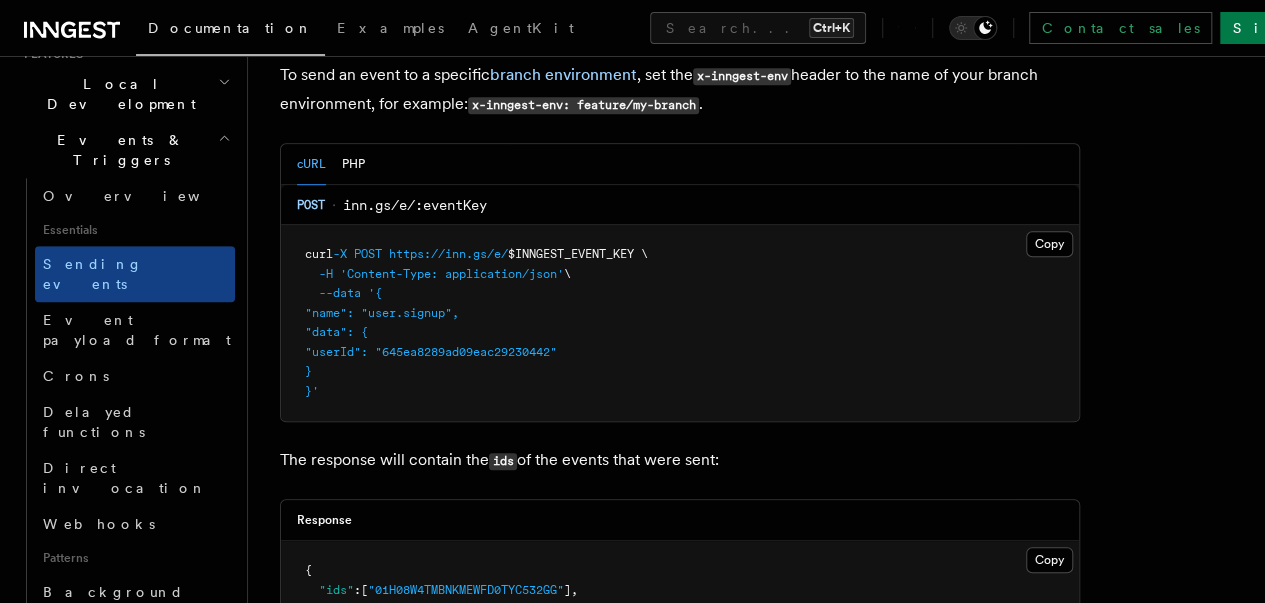 scroll, scrollTop: 4478, scrollLeft: 0, axis: vertical 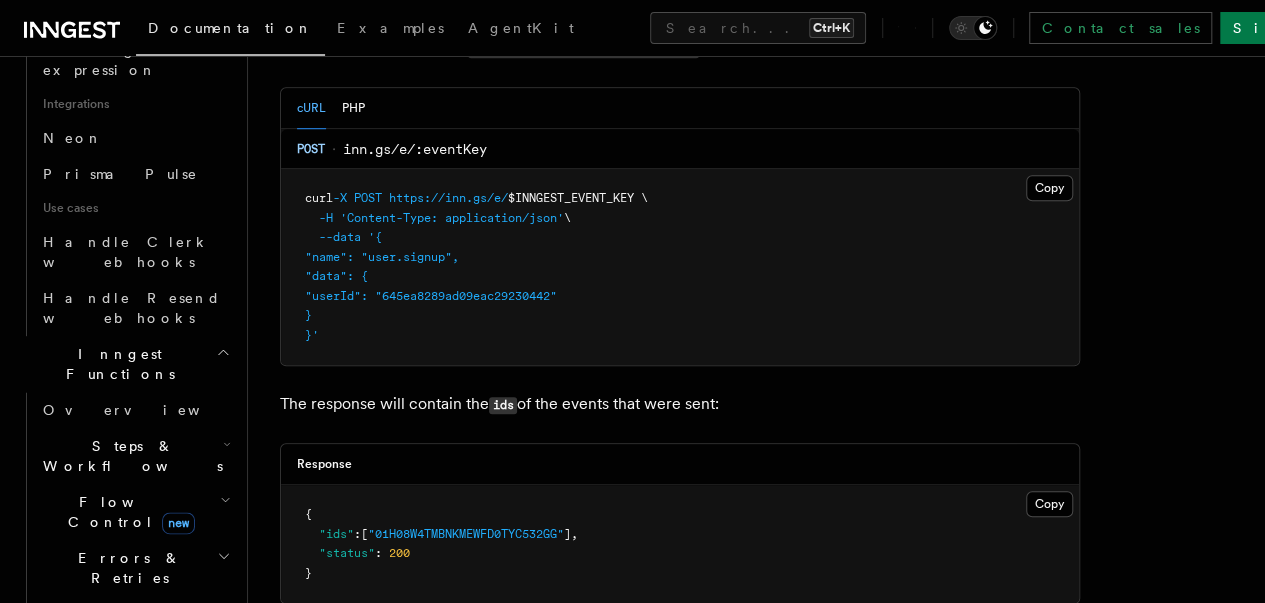 click on "Realtime new" at bounding box center [91, 722] 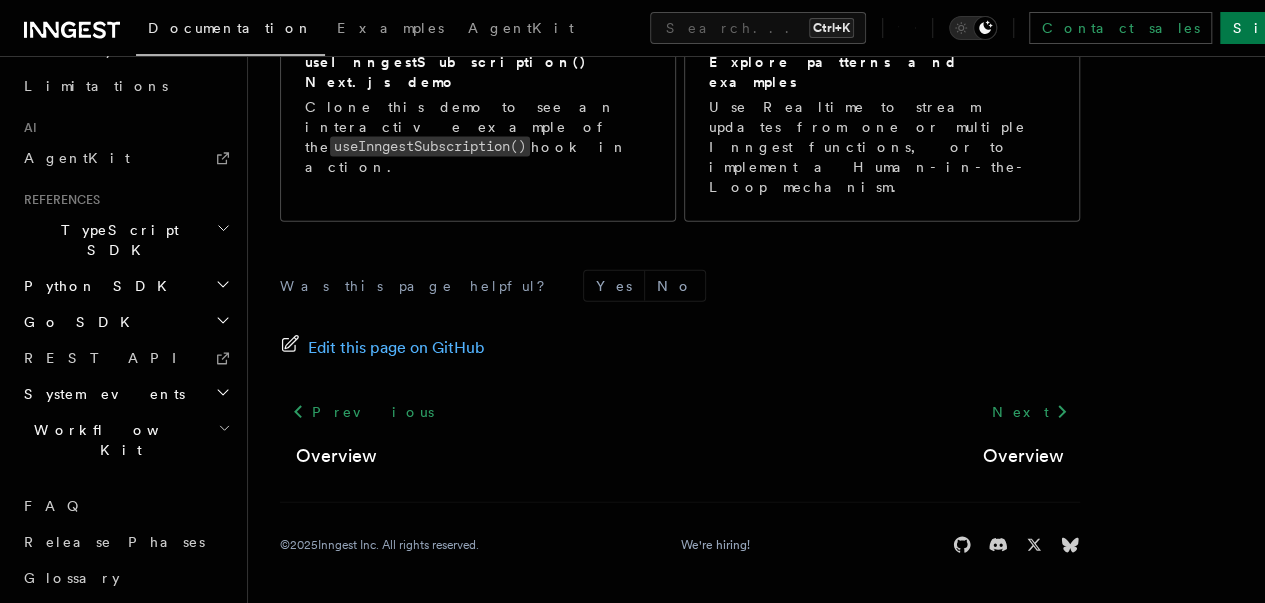 scroll, scrollTop: 0, scrollLeft: 0, axis: both 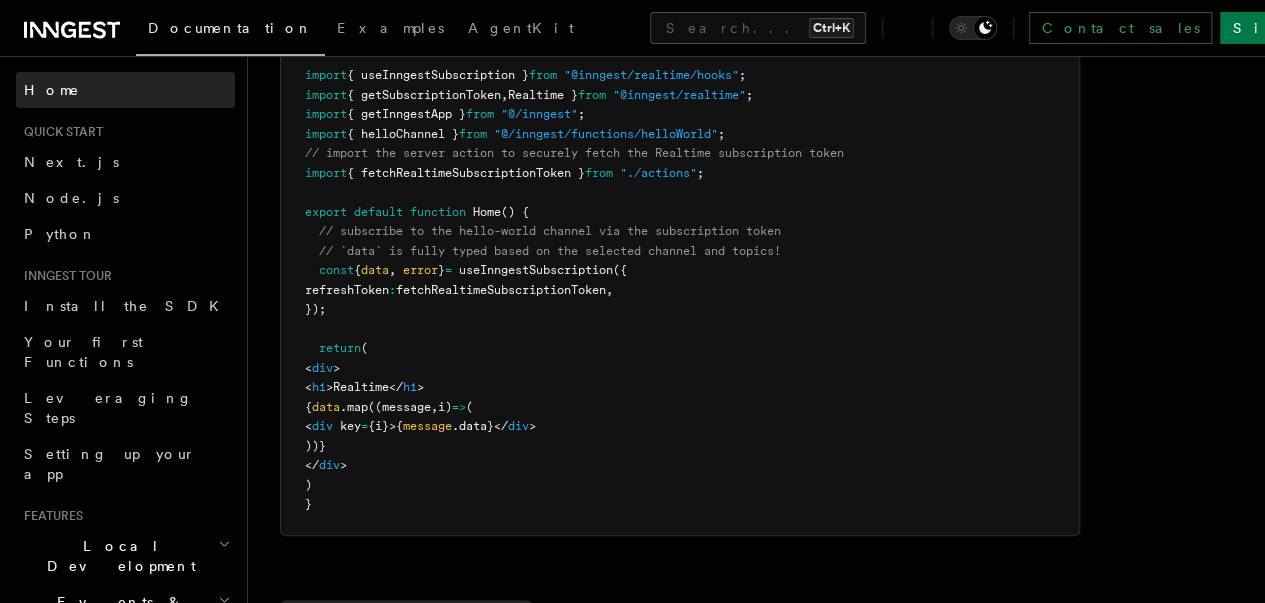 click on "Home" at bounding box center [125, 90] 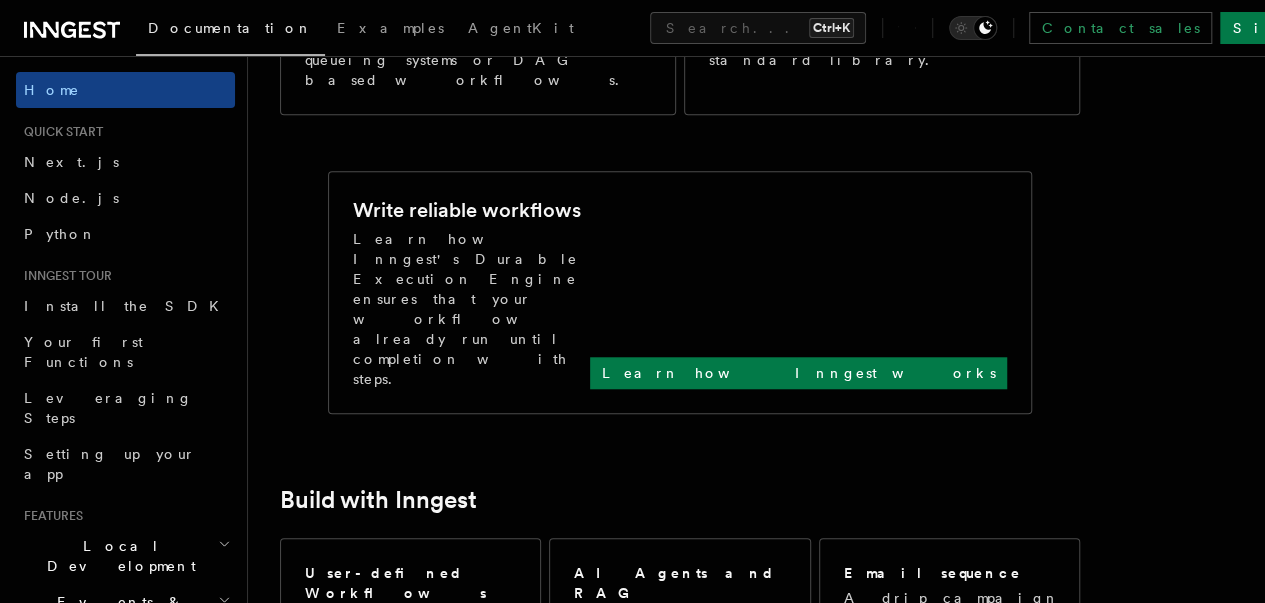 scroll, scrollTop: 0, scrollLeft: 0, axis: both 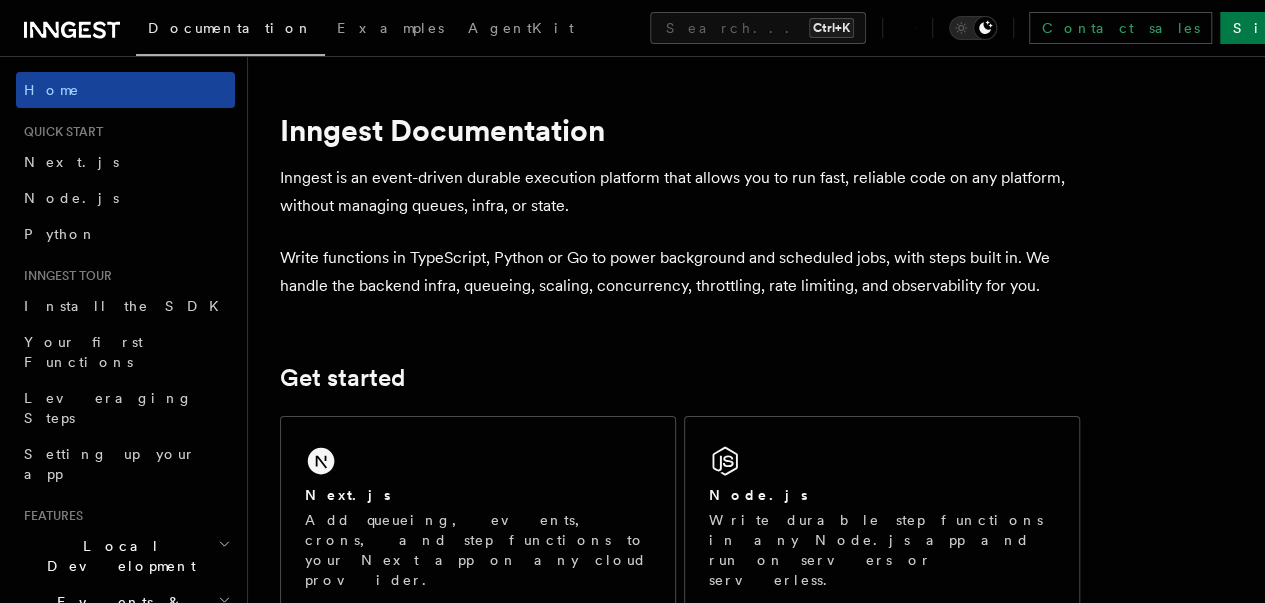 click on "Home" at bounding box center [52, 90] 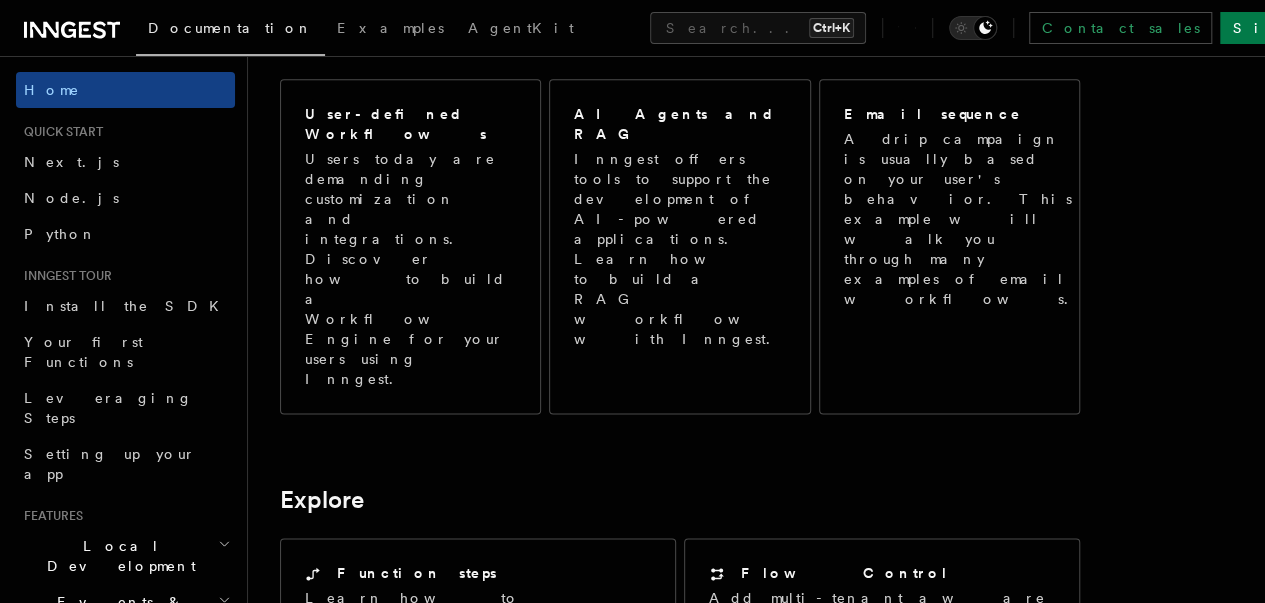 scroll, scrollTop: 1195, scrollLeft: 0, axis: vertical 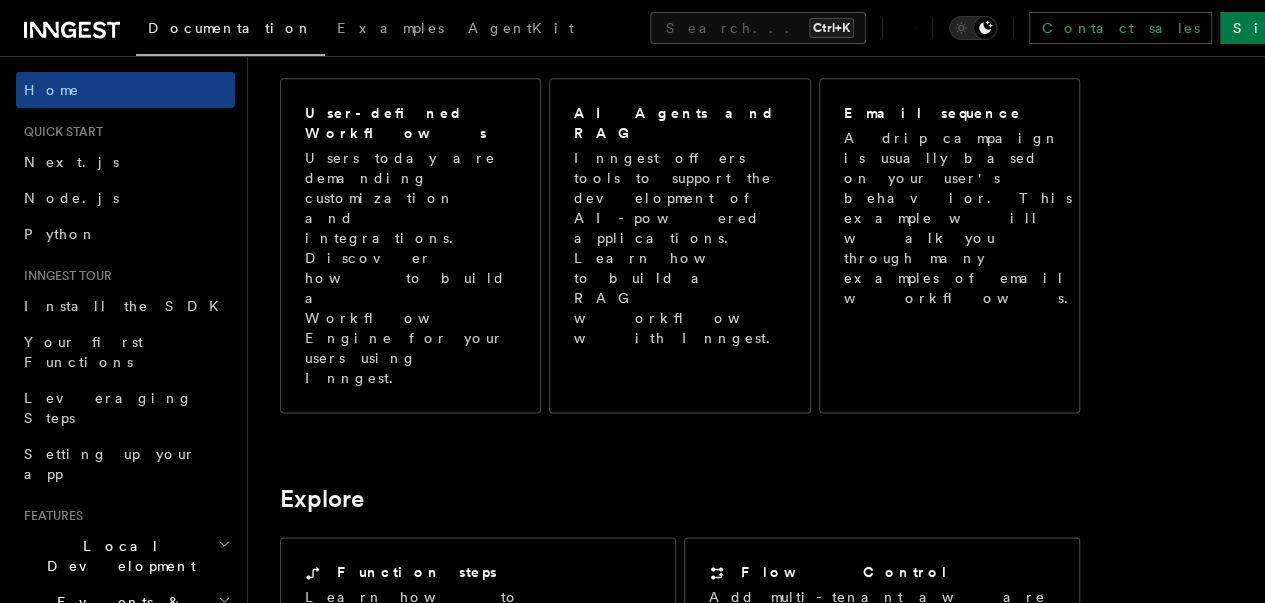 click on "Deploy your Inngest Functions to Vercel, Netlify, Cloudflare Pages and other Cloud Providers." at bounding box center [882, 868] 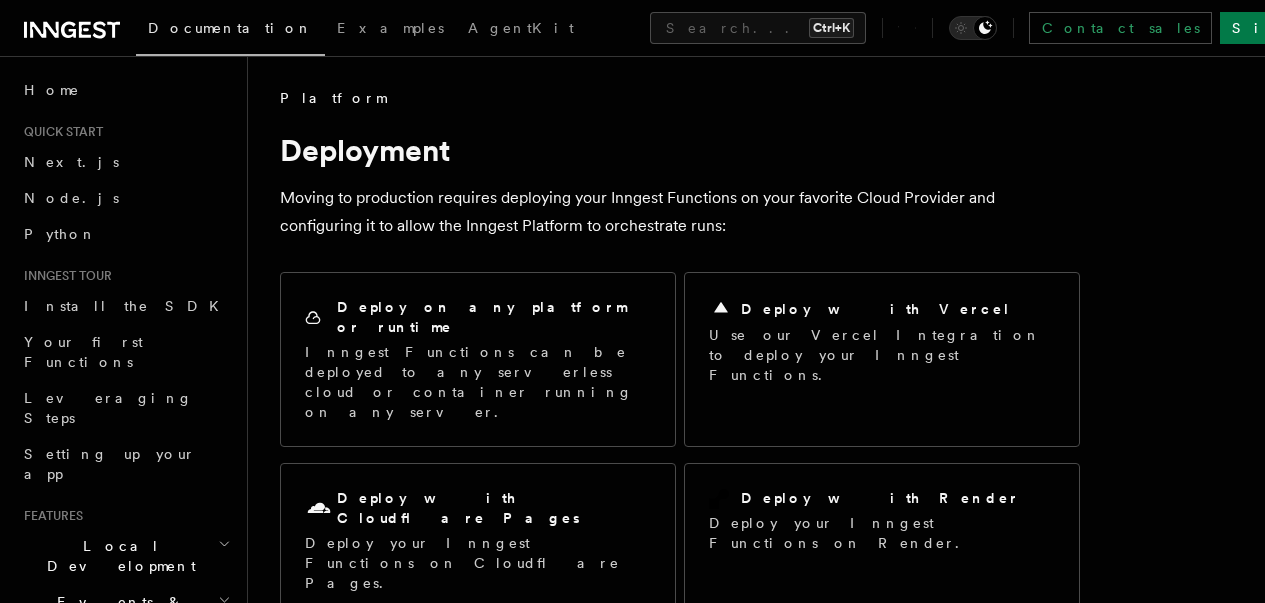 scroll, scrollTop: 0, scrollLeft: 0, axis: both 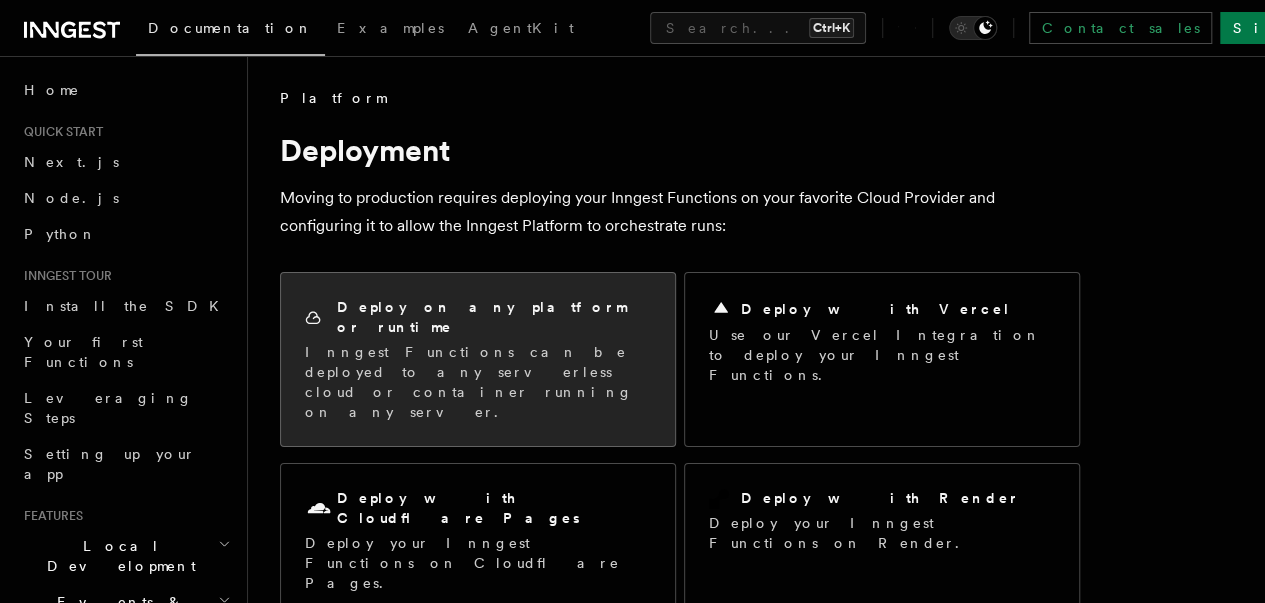 click on "Inngest Functions can be deployed to any serverless cloud or container running on any server." at bounding box center (478, 382) 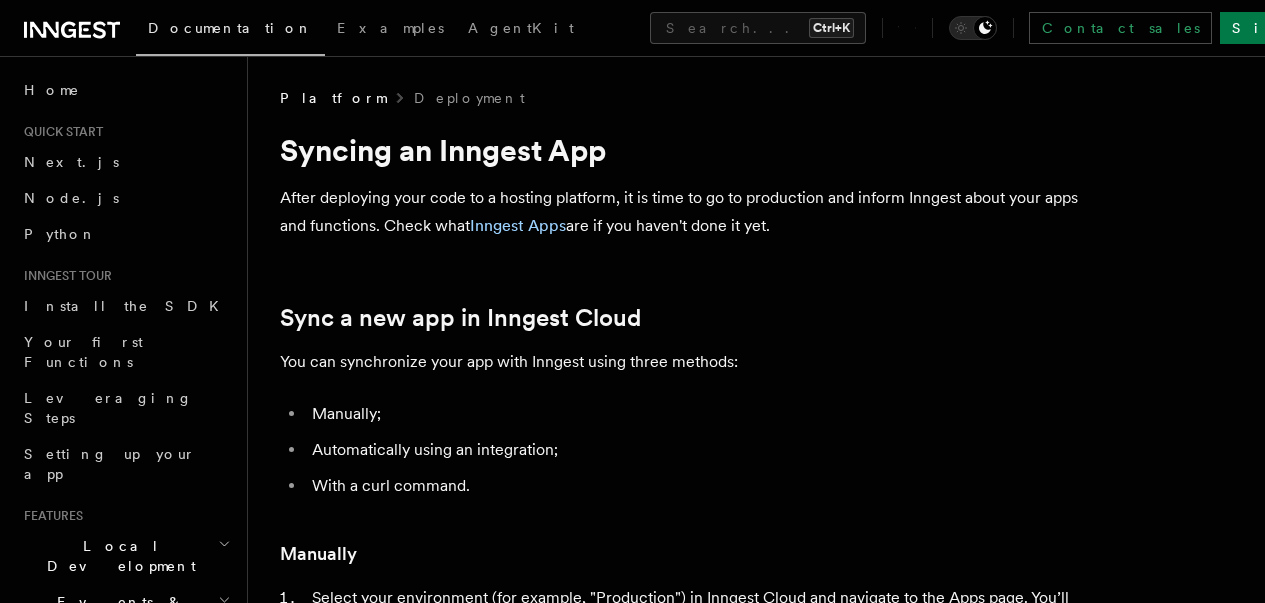 scroll, scrollTop: 208, scrollLeft: 0, axis: vertical 